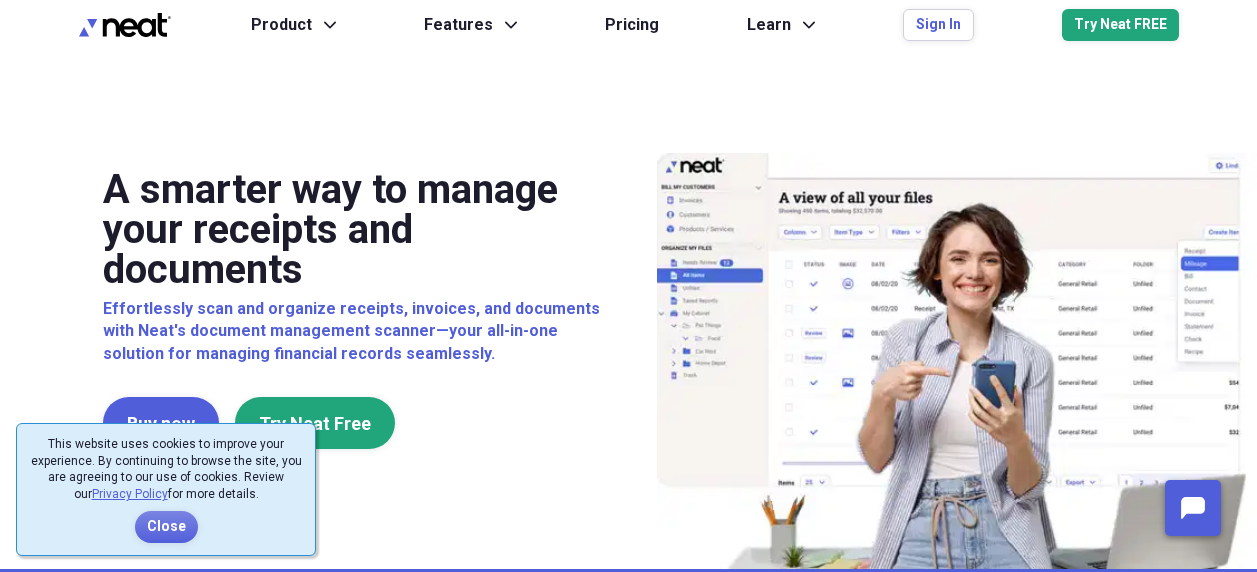 scroll, scrollTop: 0, scrollLeft: 0, axis: both 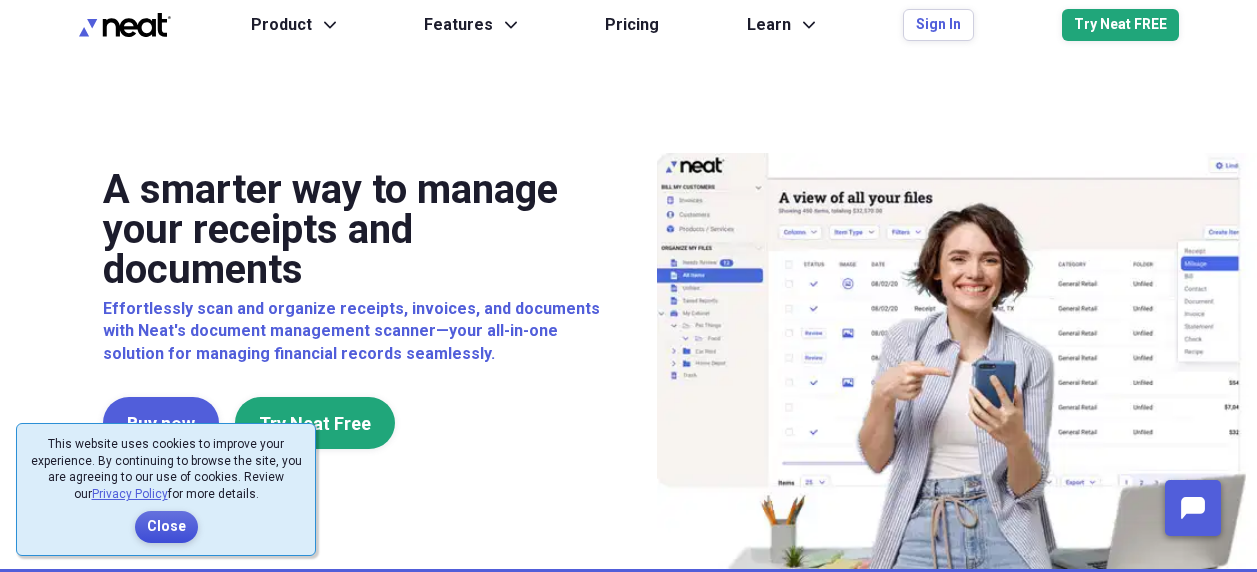 click on "Close" at bounding box center [166, 527] 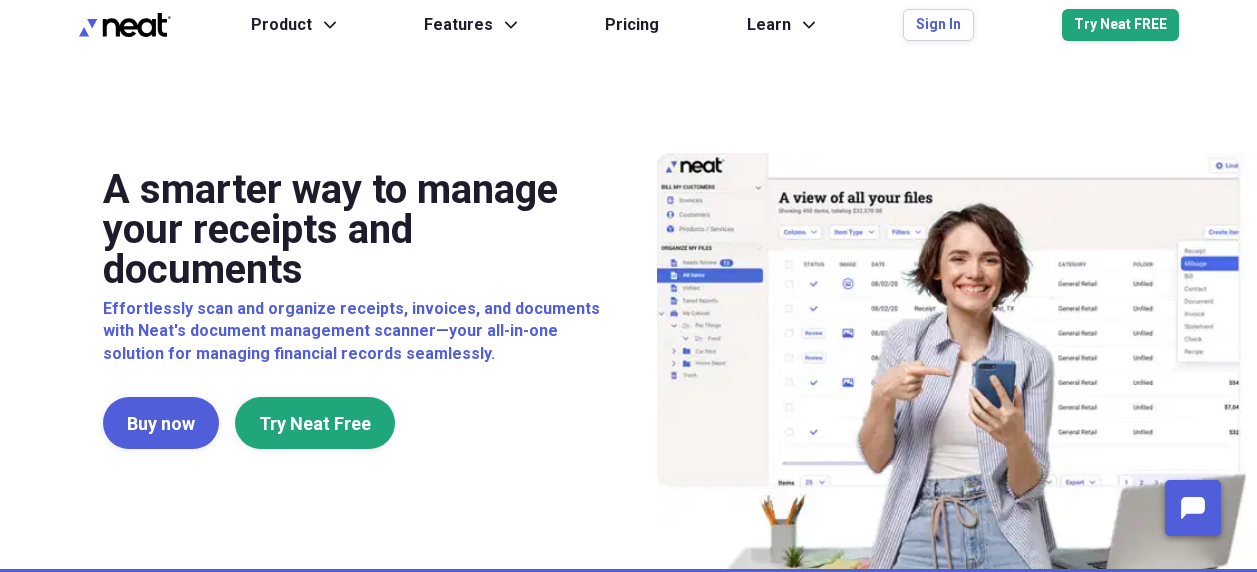 click on "A smarter way to manage your receipts and documents Effortlessly scan and organize receipts, invoices, and documents with Neat's document management scanner—your all-in-one solution for managing financial records seamlessly. Buy now Try Neat Free" at bounding box center (629, 309) 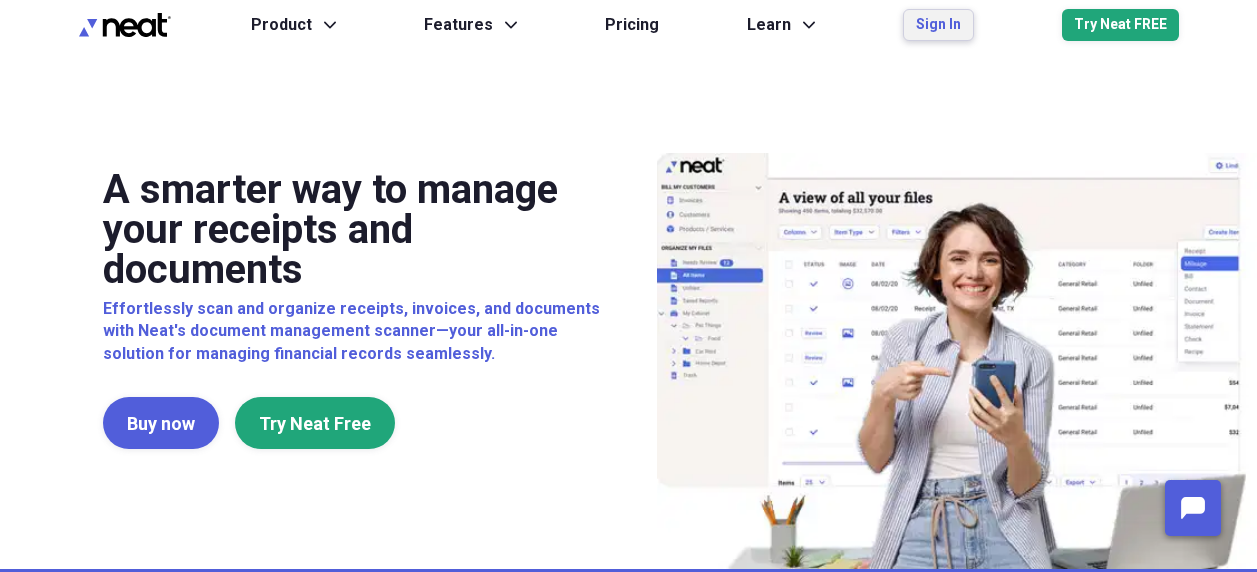 click on "Sign In" at bounding box center [938, 25] 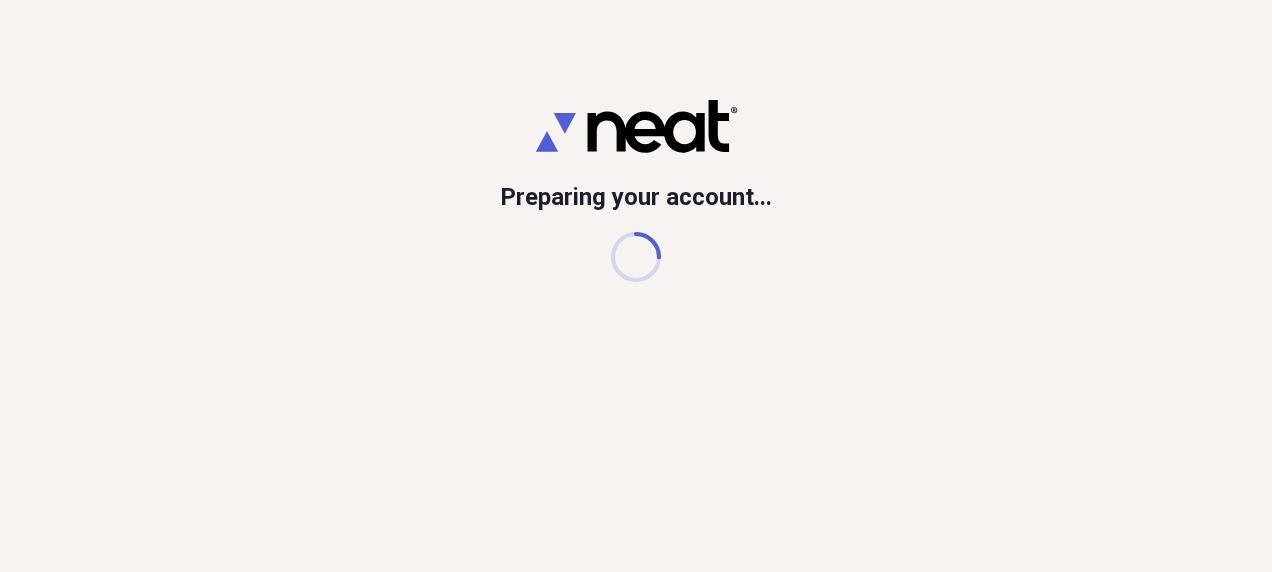 scroll, scrollTop: 0, scrollLeft: 0, axis: both 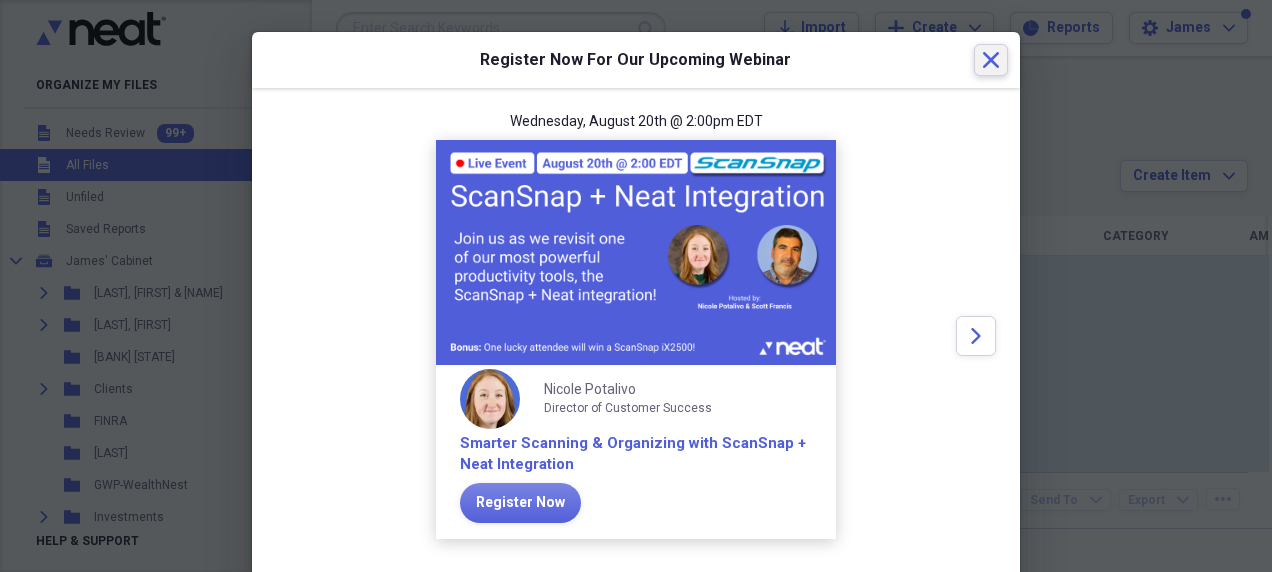 click 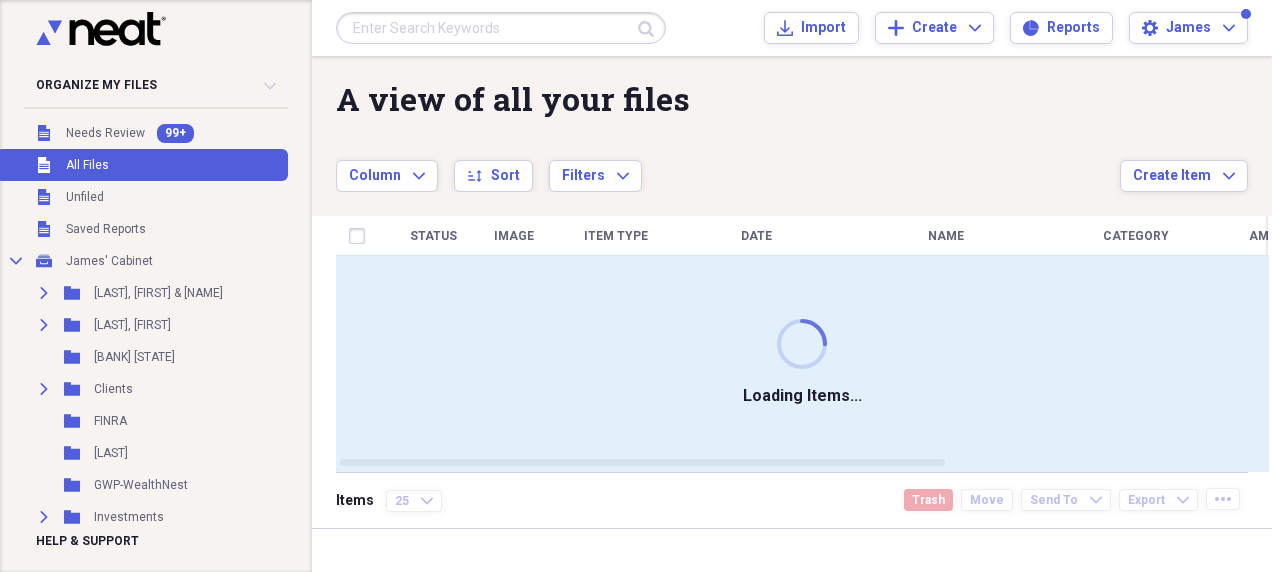 click at bounding box center (501, 28) 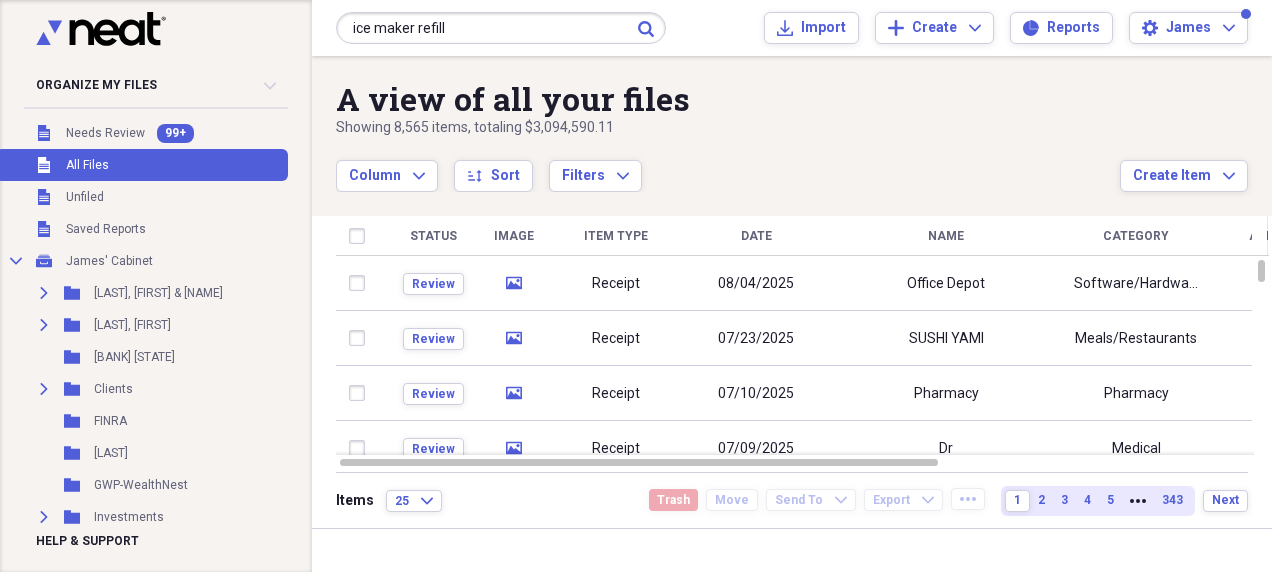 type on "ice maker refill" 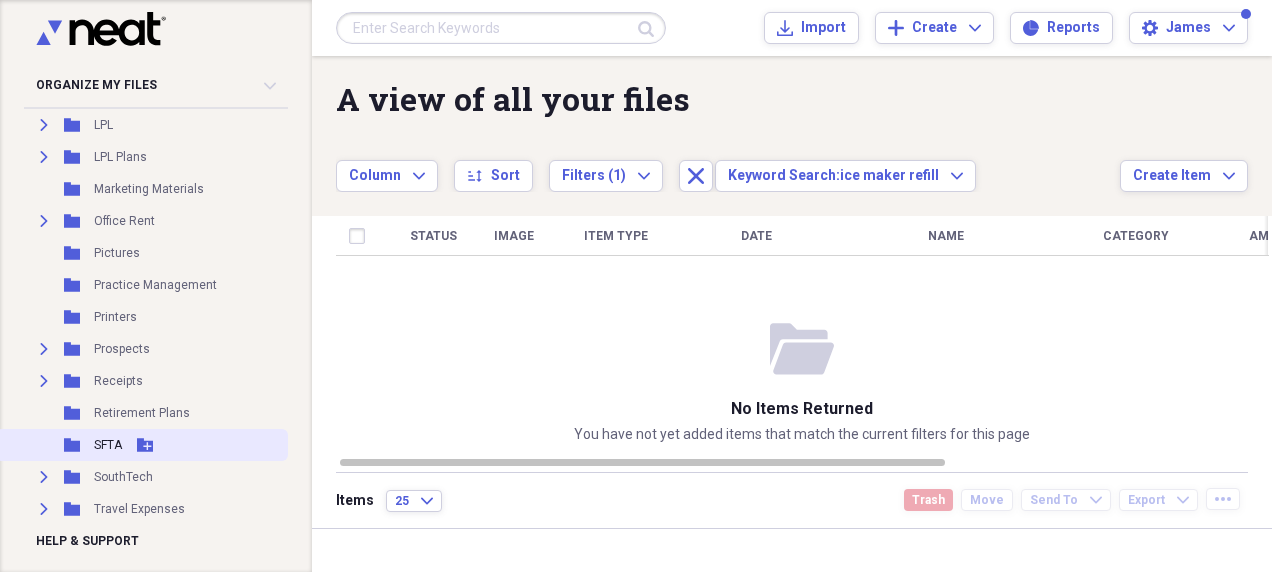 scroll, scrollTop: 662, scrollLeft: 0, axis: vertical 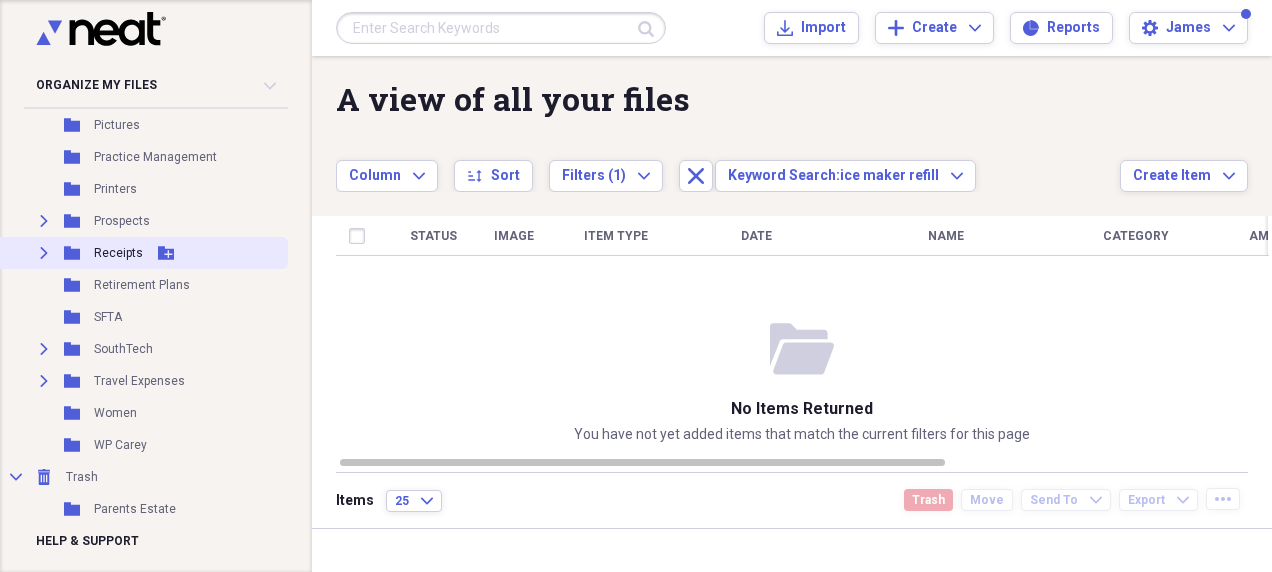 click on "Expand" at bounding box center [44, 253] 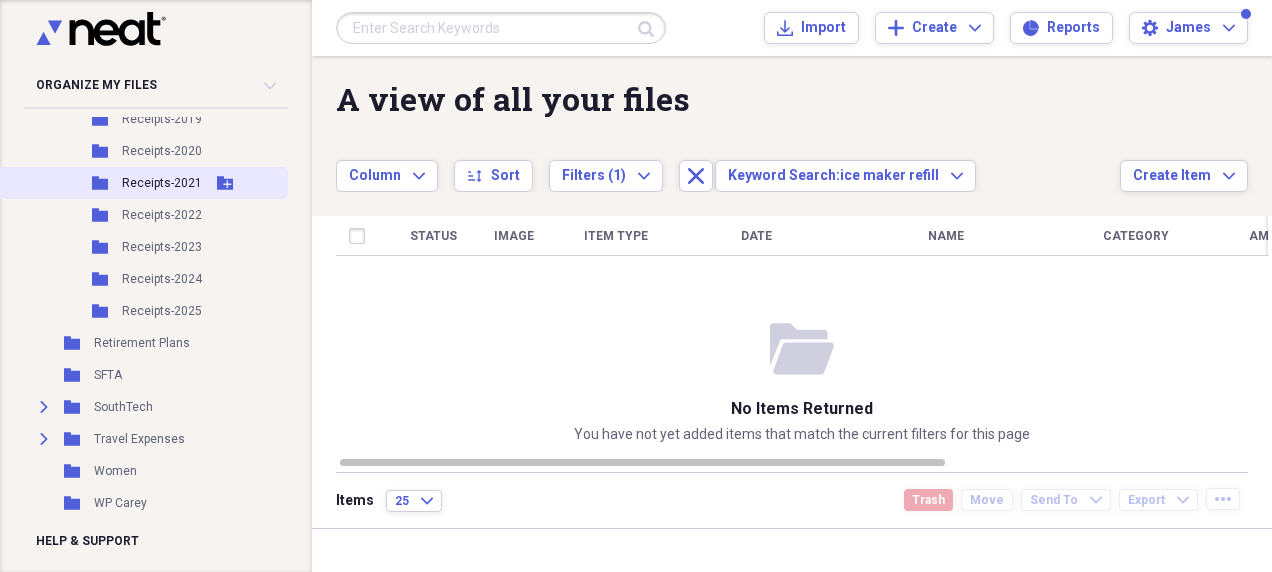 scroll, scrollTop: 995, scrollLeft: 0, axis: vertical 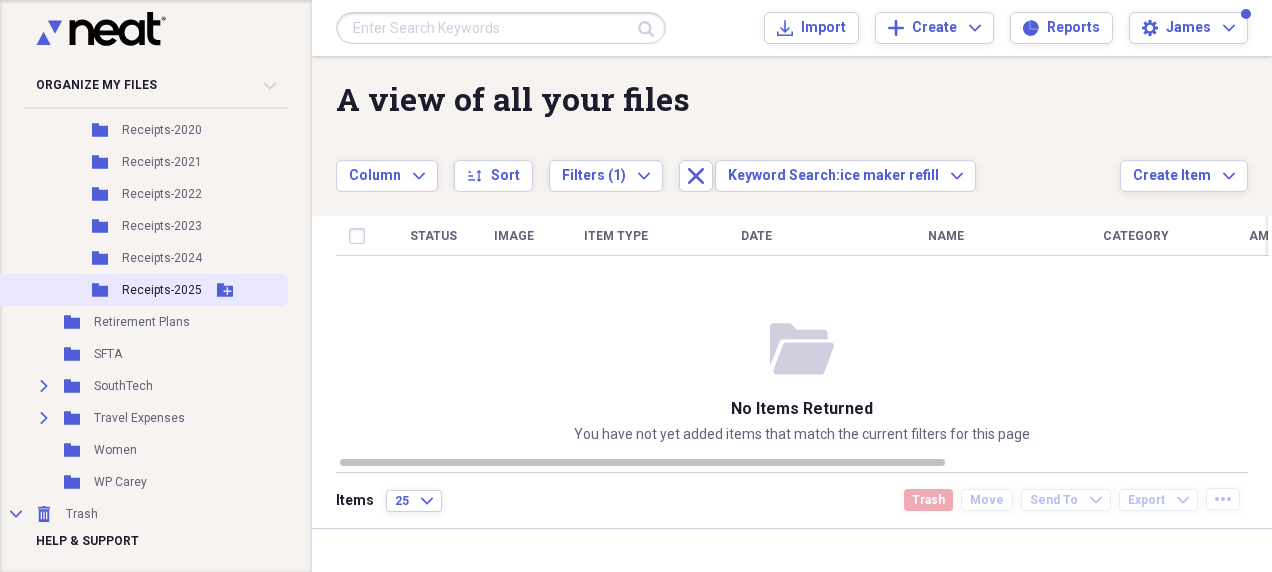 click on "Receipts-2025" at bounding box center (162, 290) 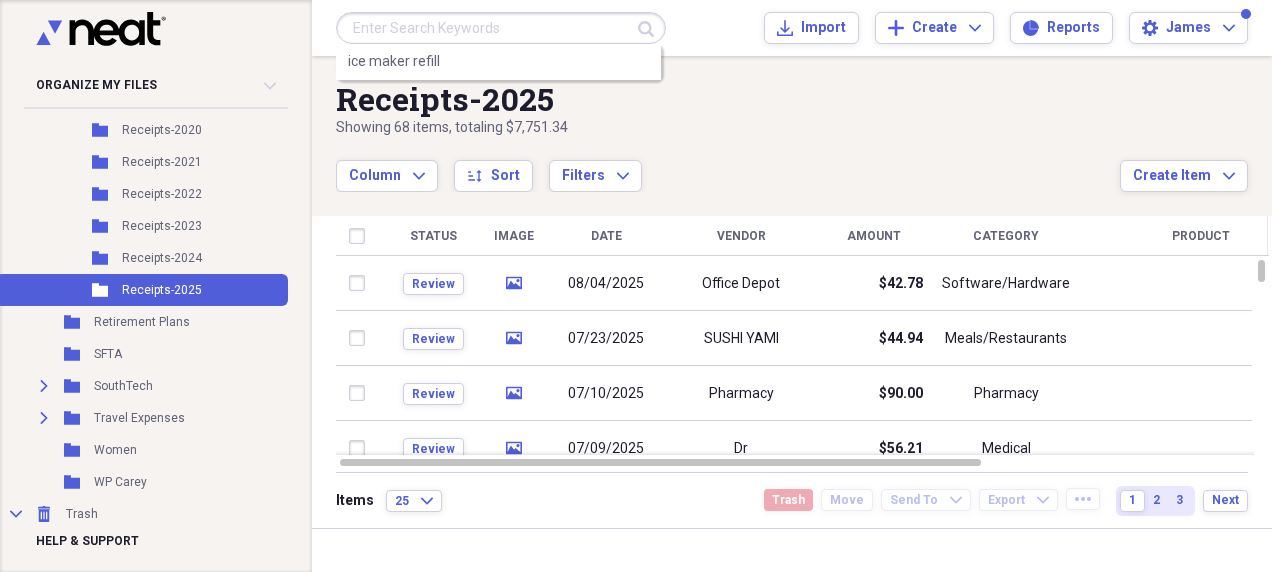 click at bounding box center [501, 28] 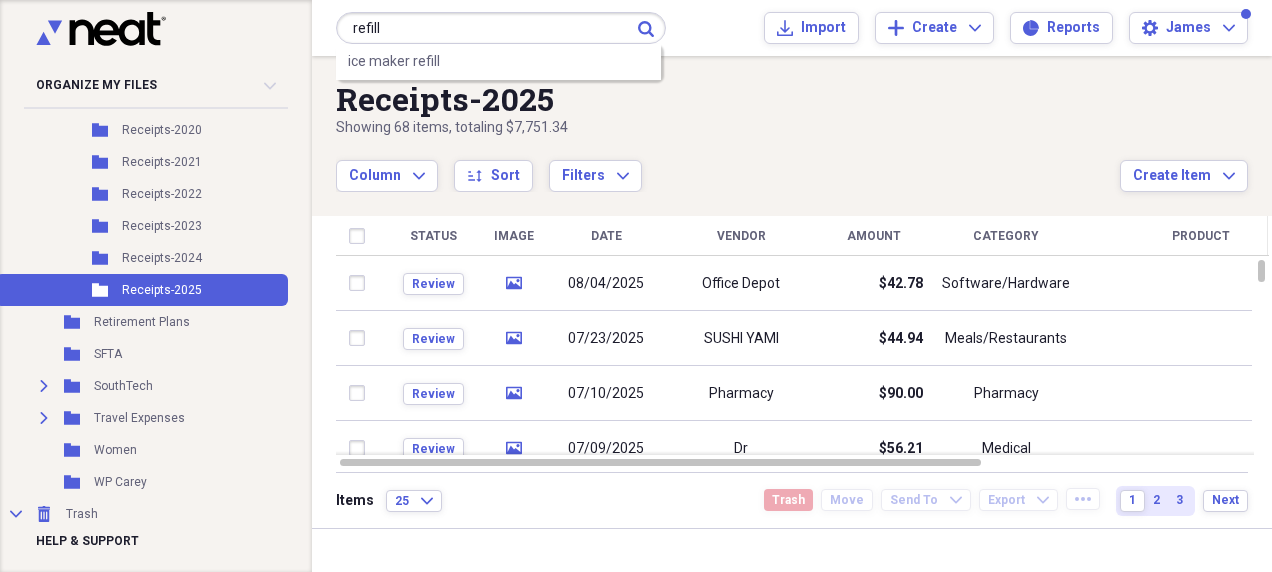 type on "refill" 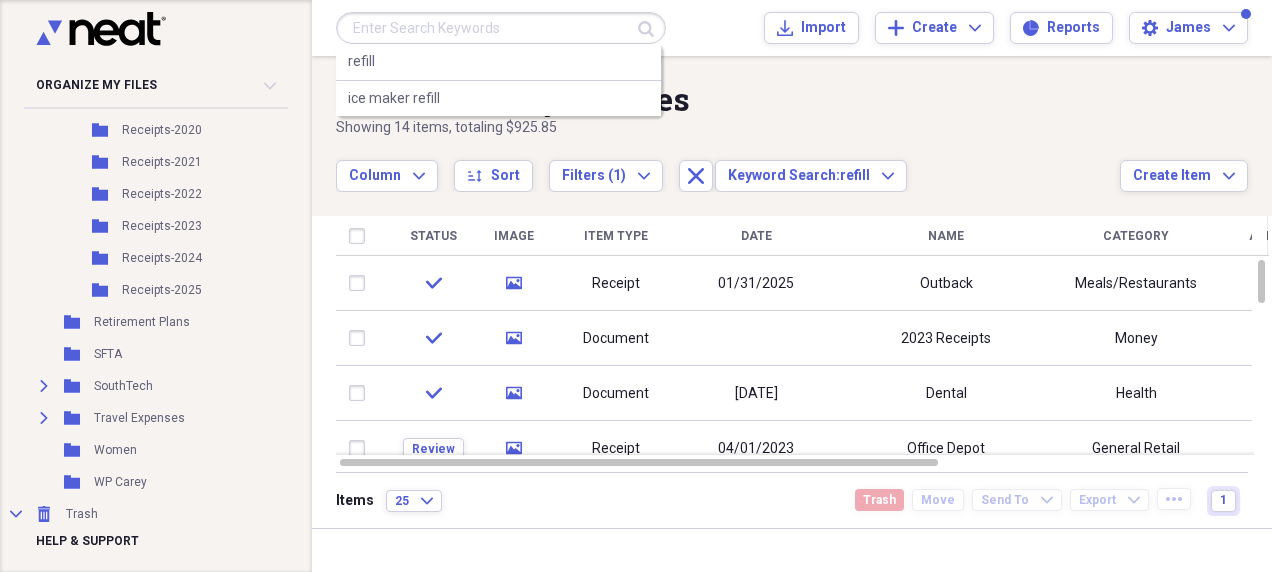 click at bounding box center (501, 28) 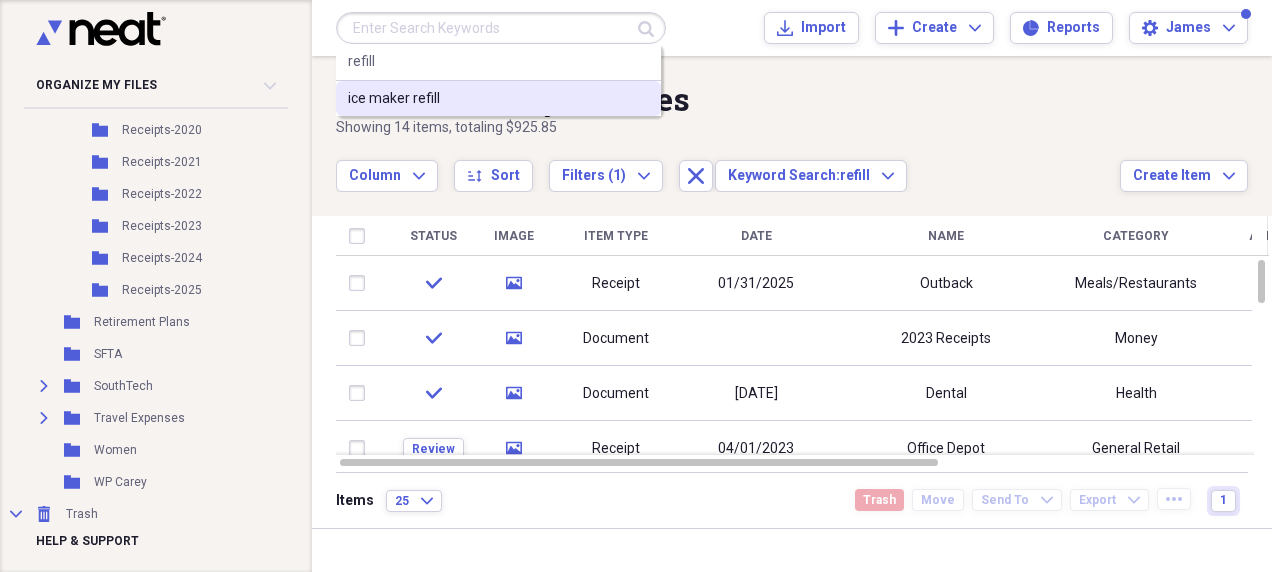 click on "ice maker refill" at bounding box center [498, 99] 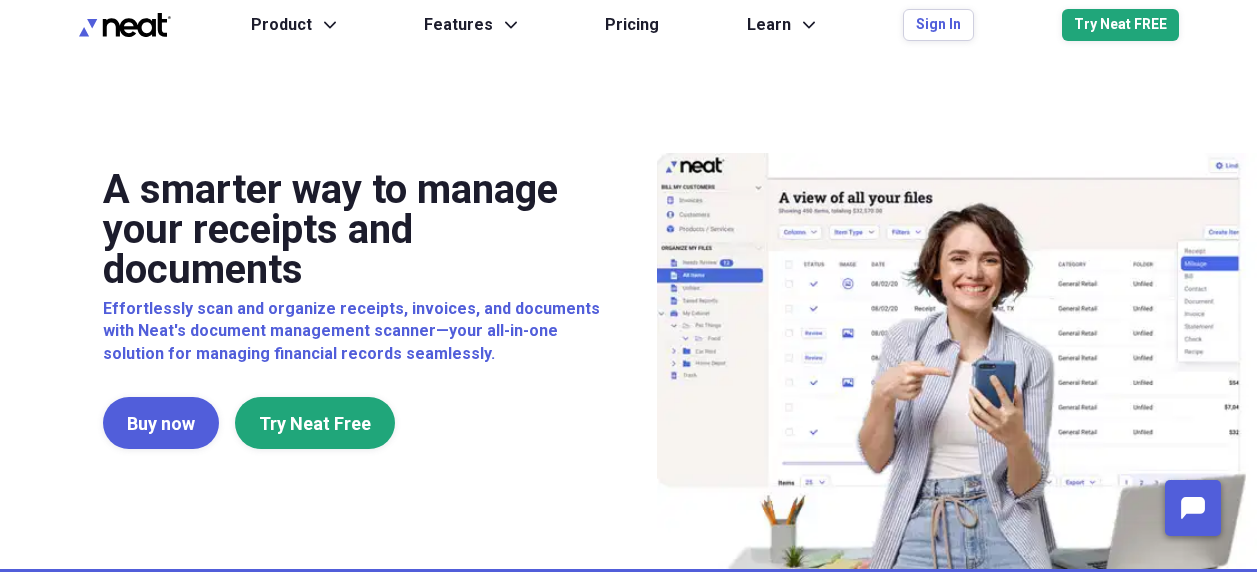 scroll, scrollTop: 0, scrollLeft: 0, axis: both 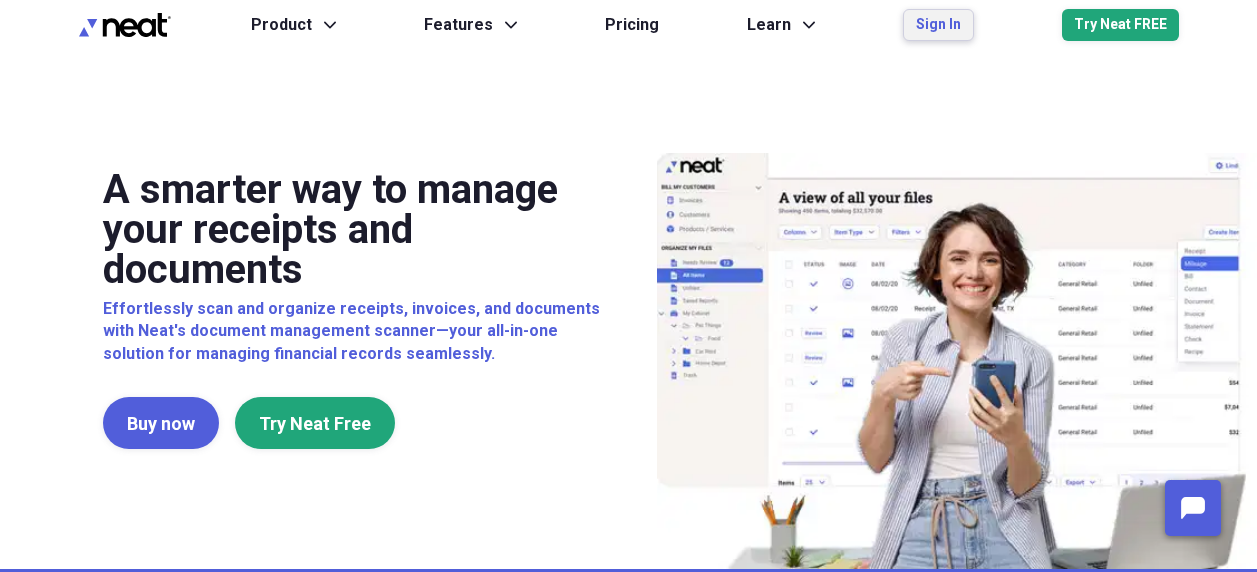 click on "Sign In" at bounding box center [938, 25] 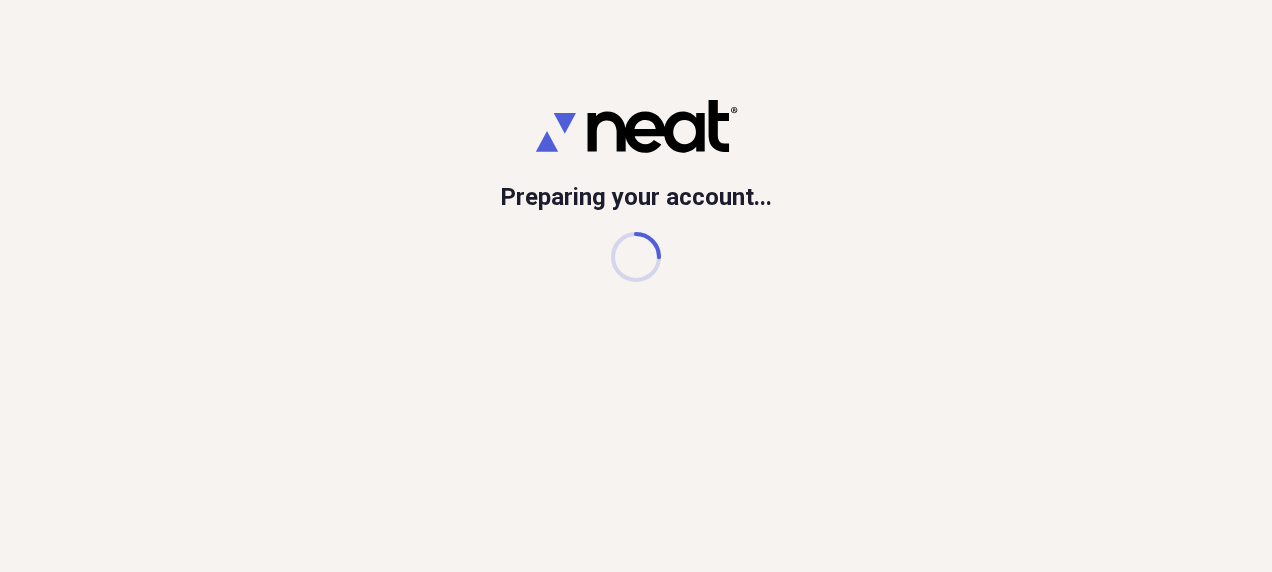 scroll, scrollTop: 0, scrollLeft: 0, axis: both 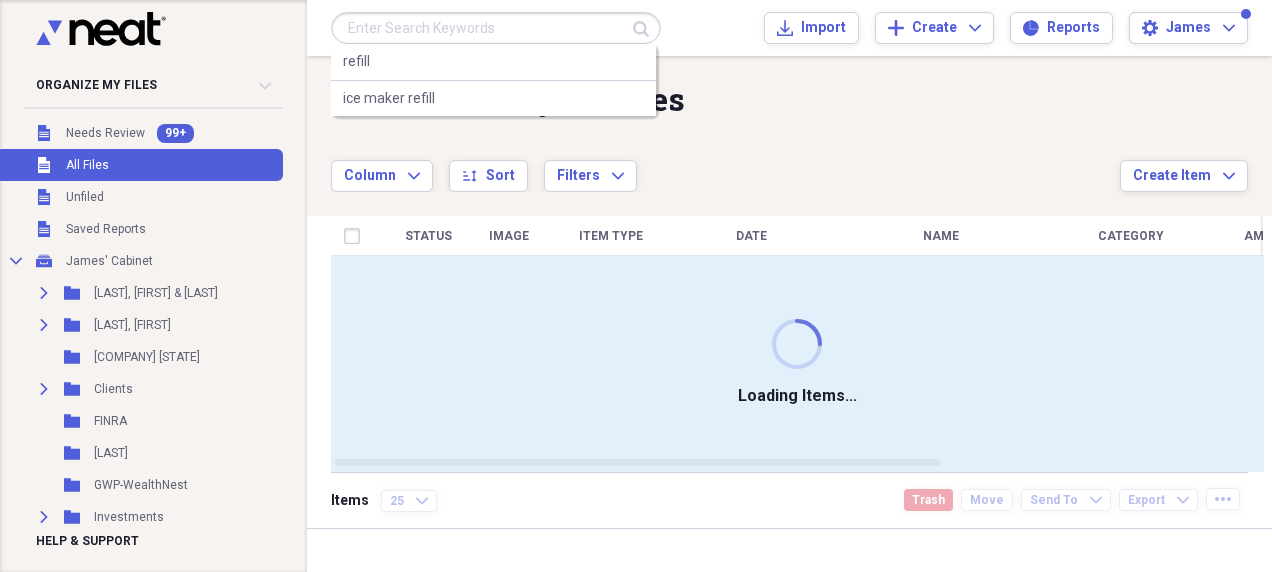 click at bounding box center [496, 28] 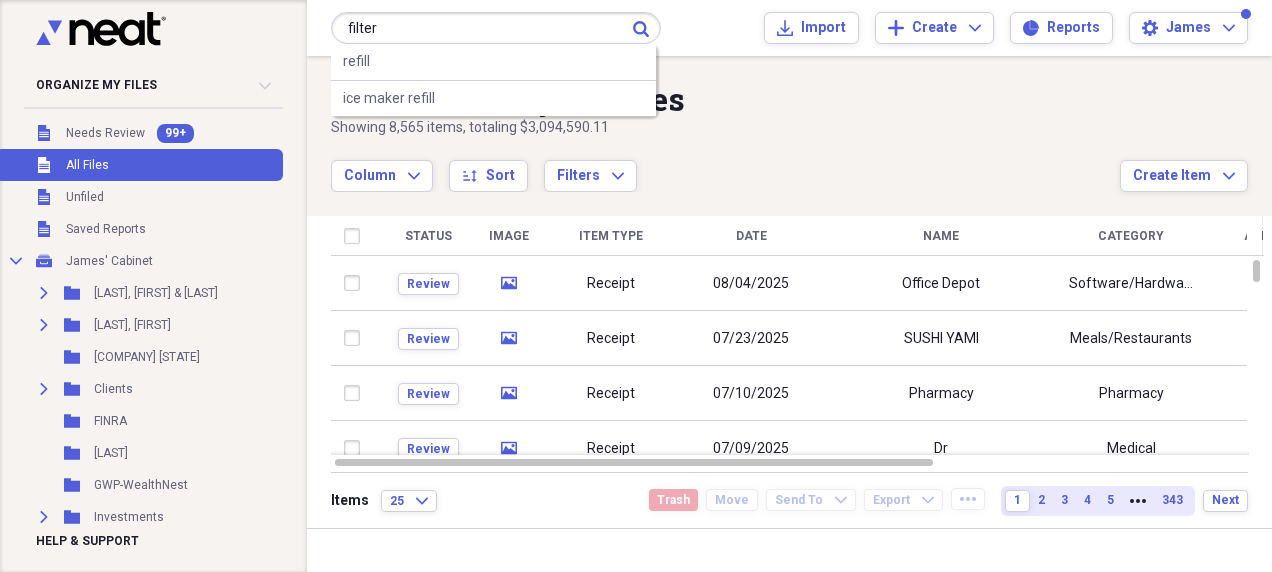 type on "filter" 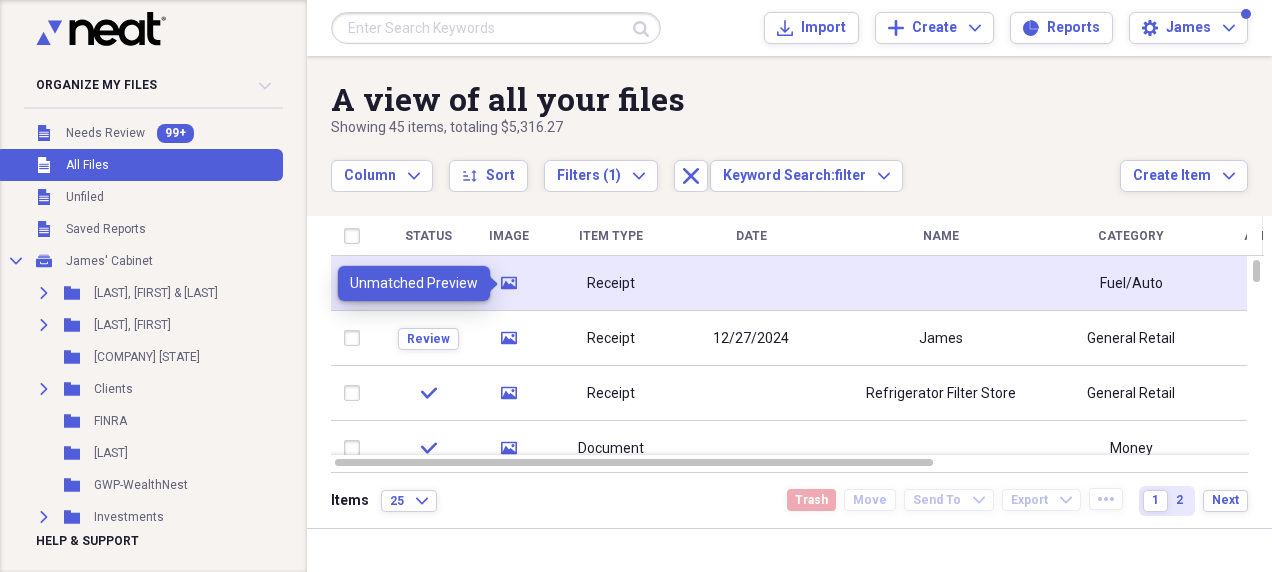 click on "media" 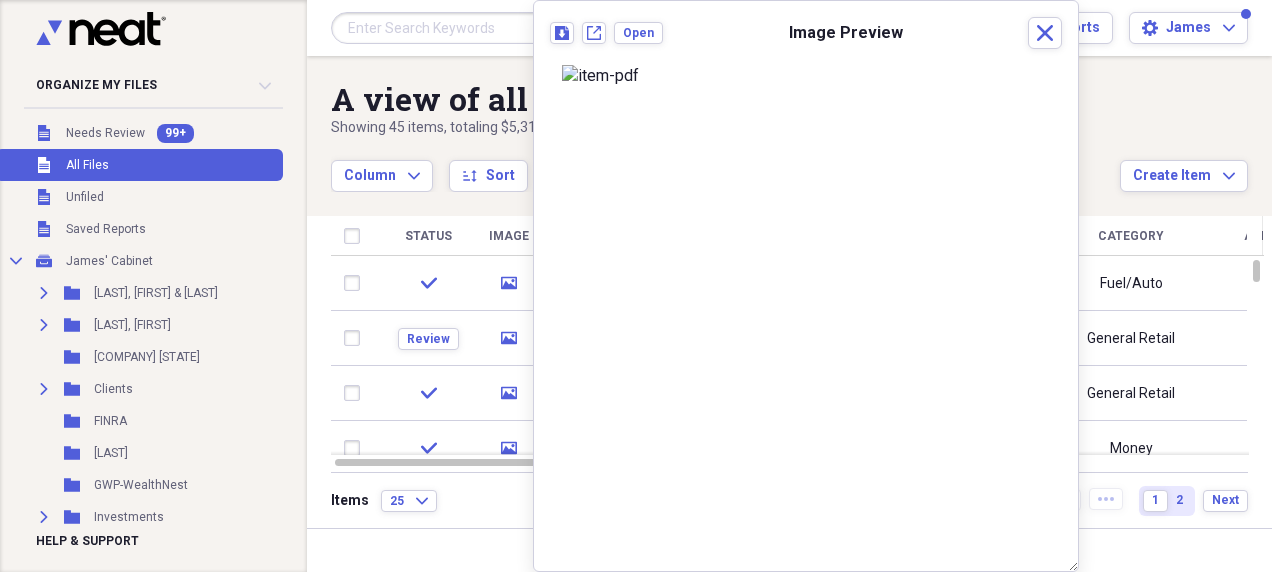 click at bounding box center (806, 76) 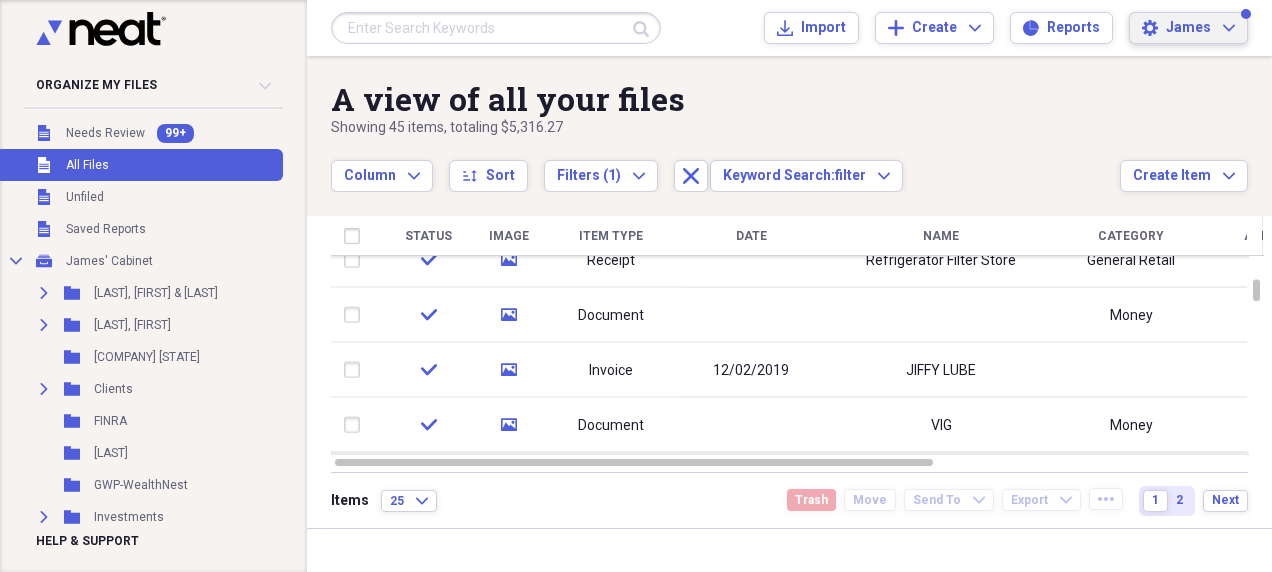 click on "James Expand" at bounding box center [1200, 28] 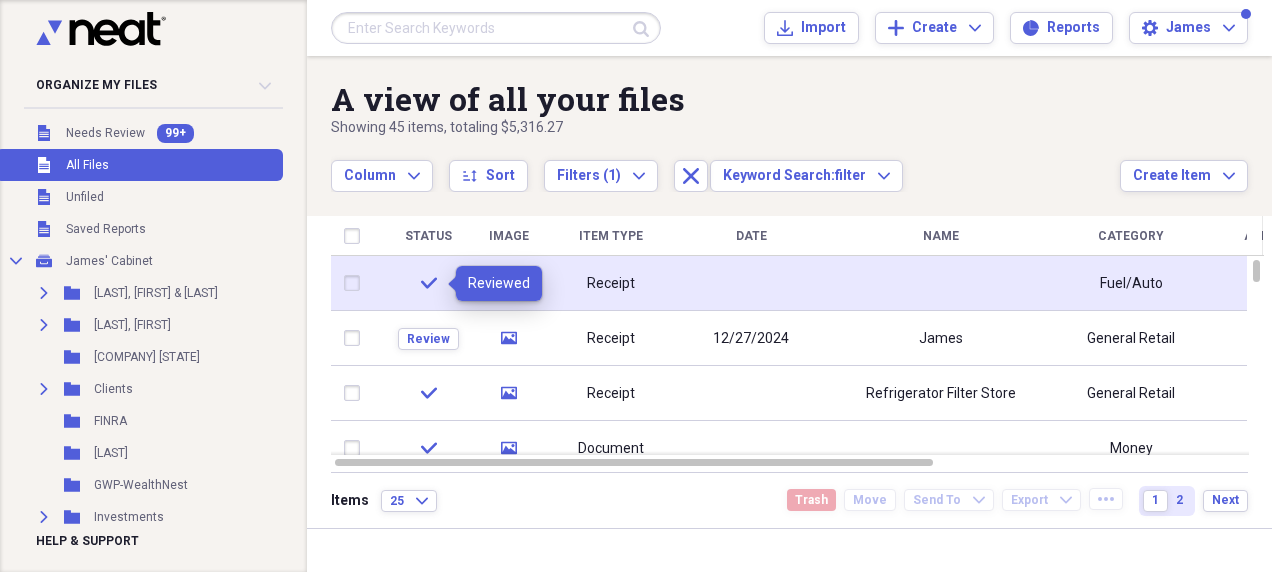 click on "check" 